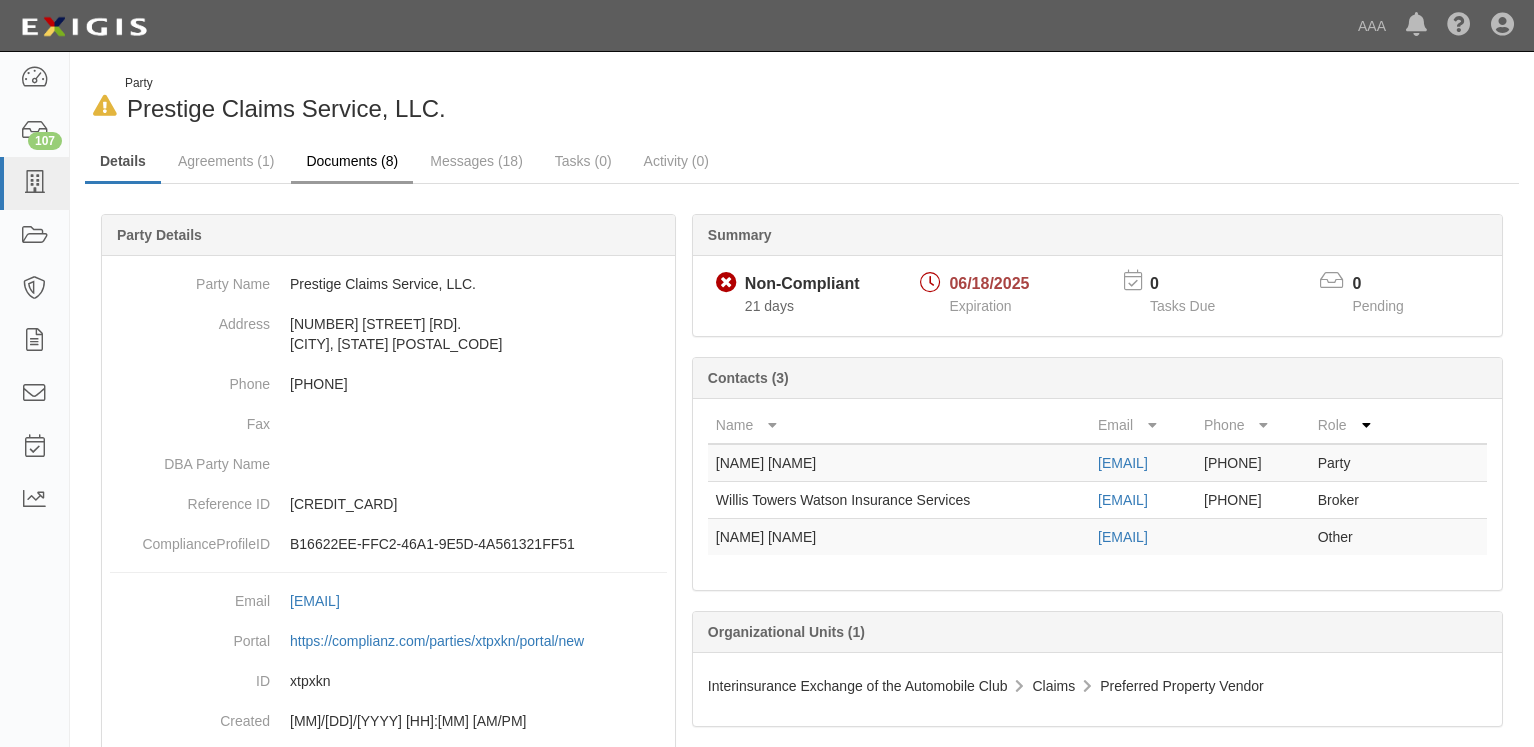 scroll, scrollTop: 0, scrollLeft: 0, axis: both 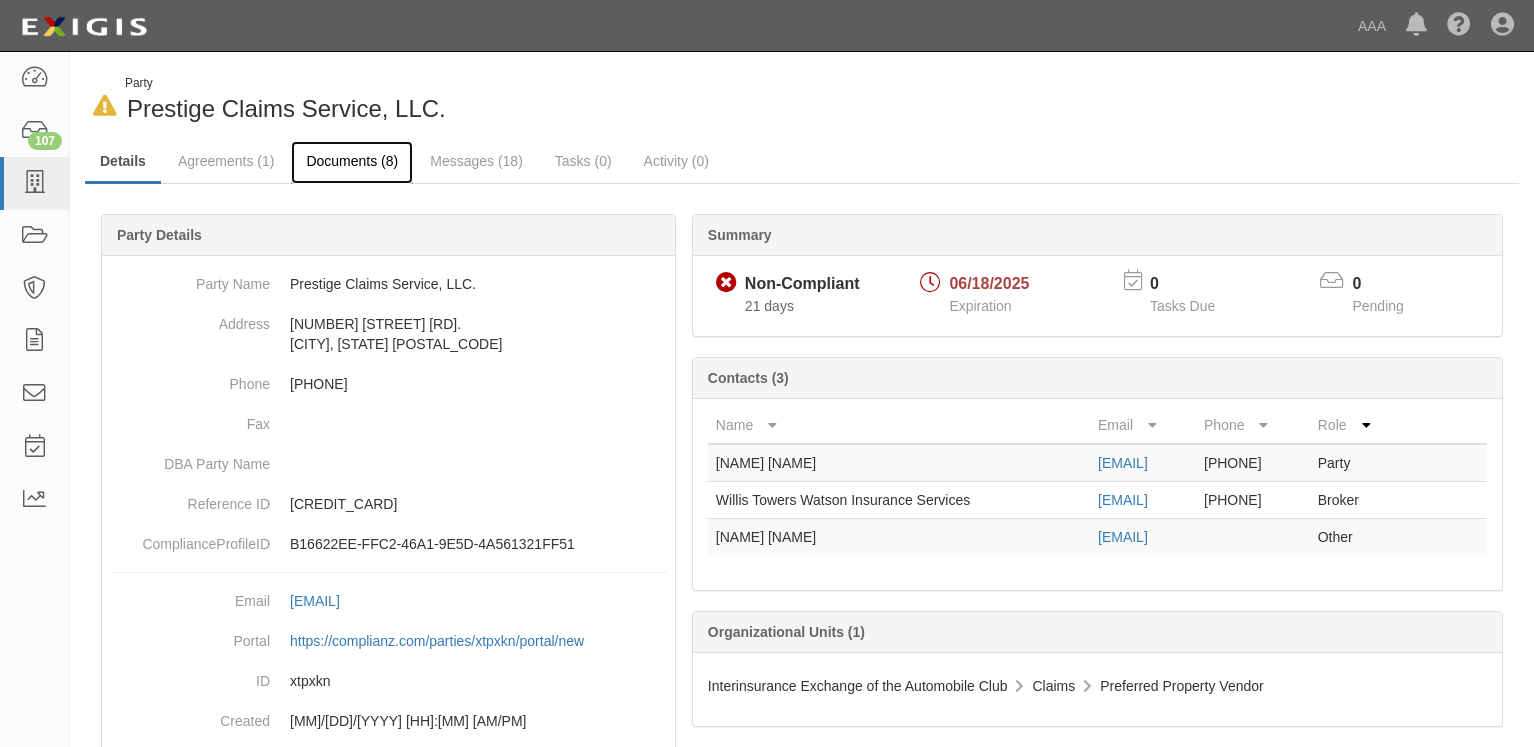 click on "Documents (8)" at bounding box center [352, 162] 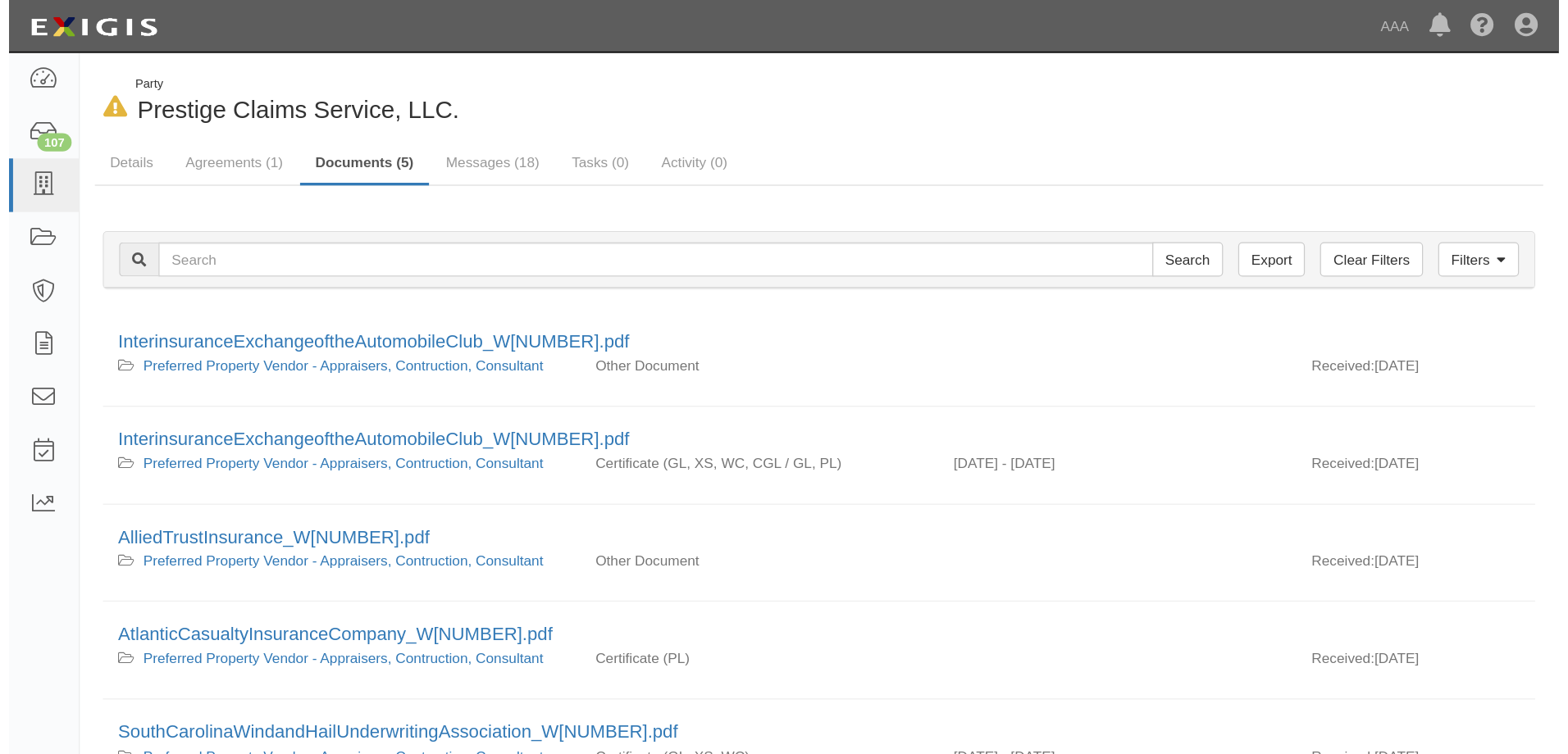 scroll, scrollTop: 0, scrollLeft: 0, axis: both 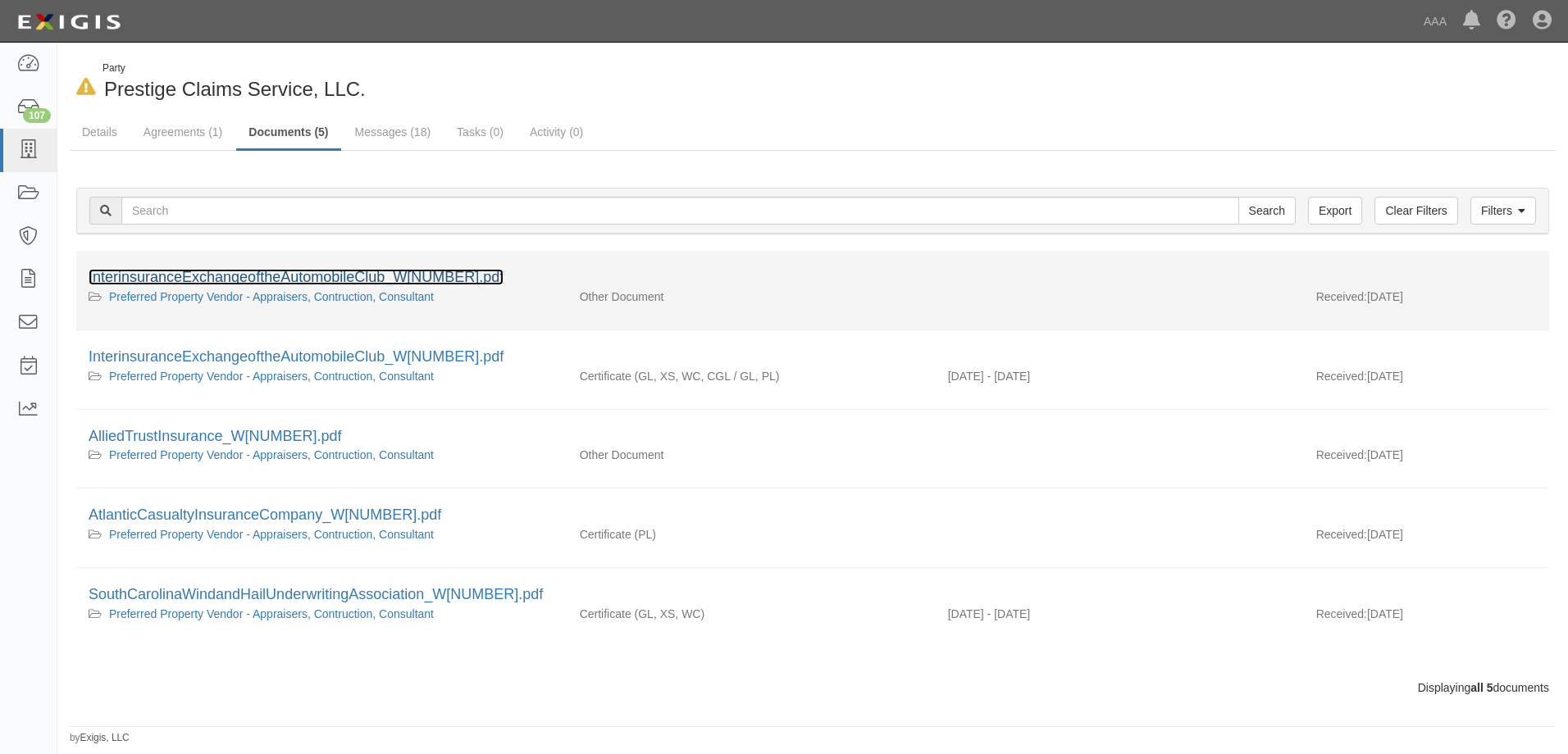 click on "InterinsuranceExchangeoftheAutomobileClub_W33913200.pdf" at bounding box center [296, 277] 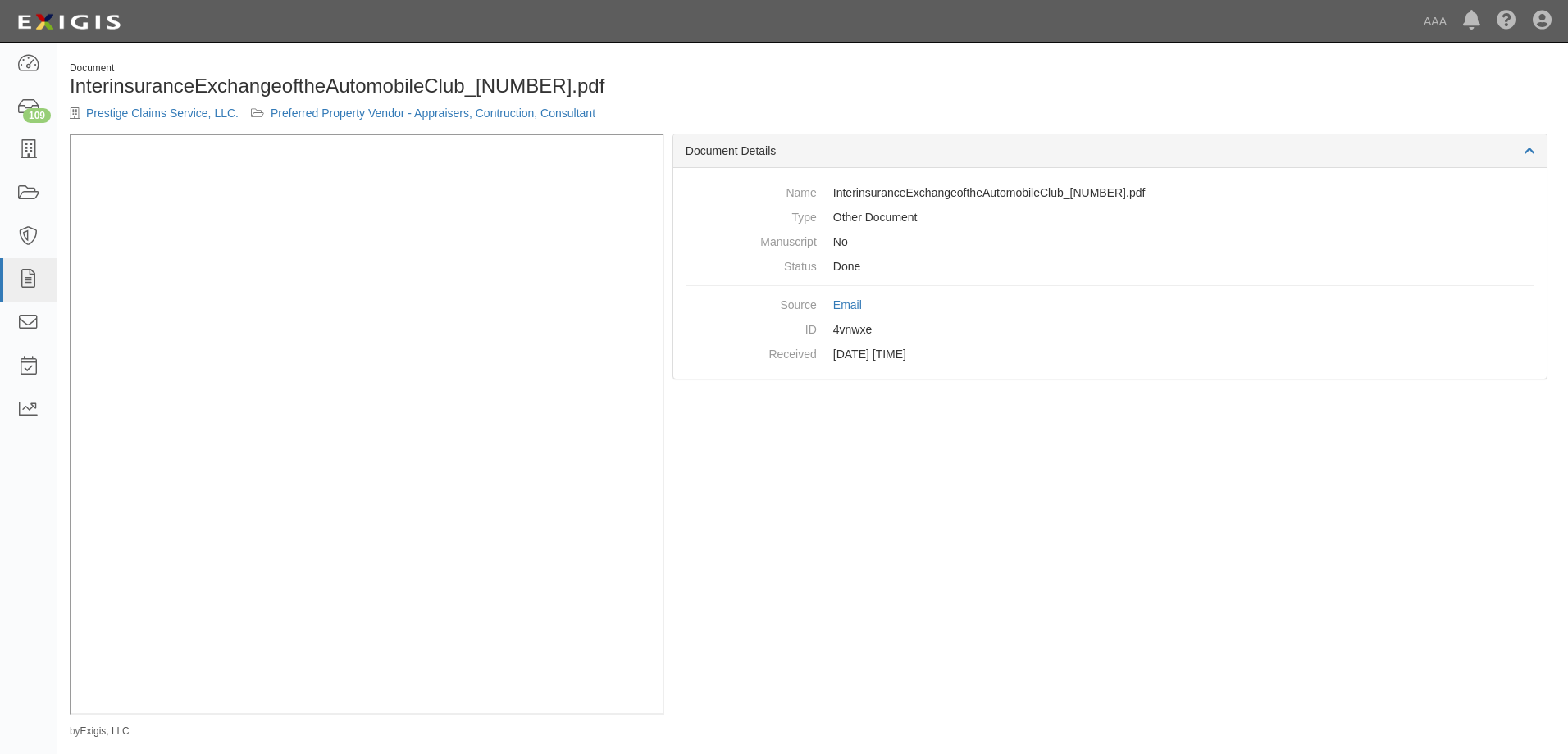 scroll, scrollTop: 0, scrollLeft: 0, axis: both 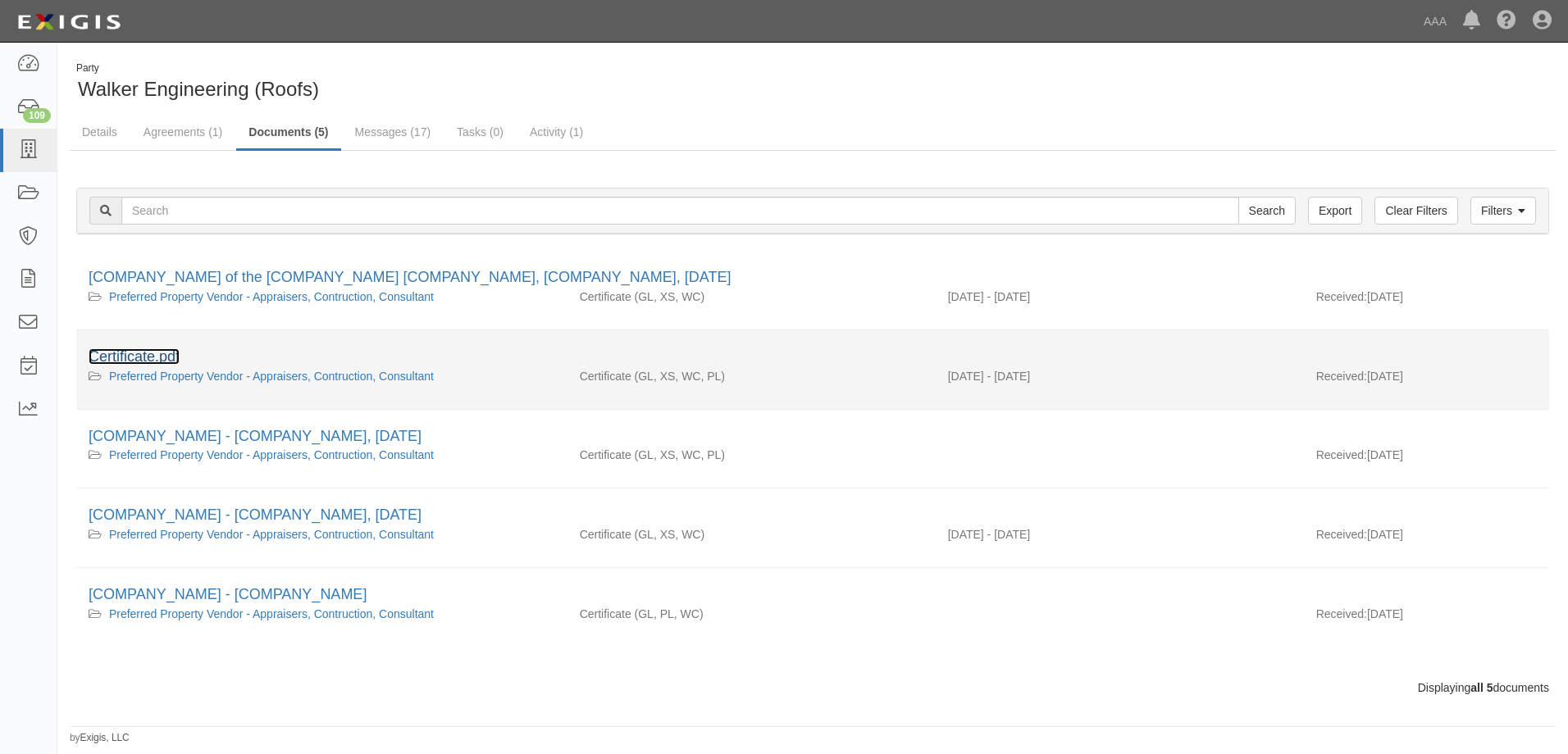 click on "Certificate.pdf" at bounding box center (134, 357) 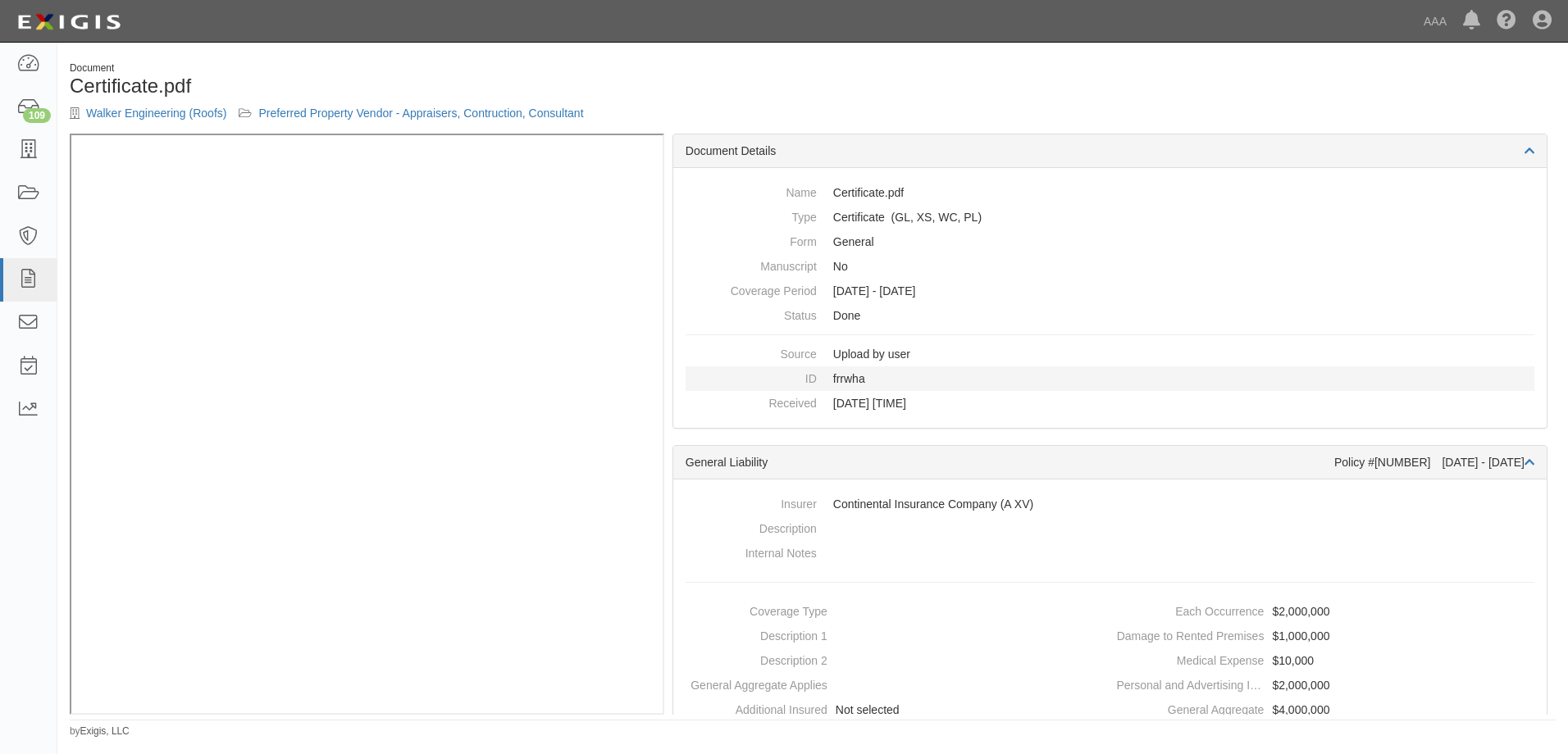 scroll, scrollTop: 0, scrollLeft: 0, axis: both 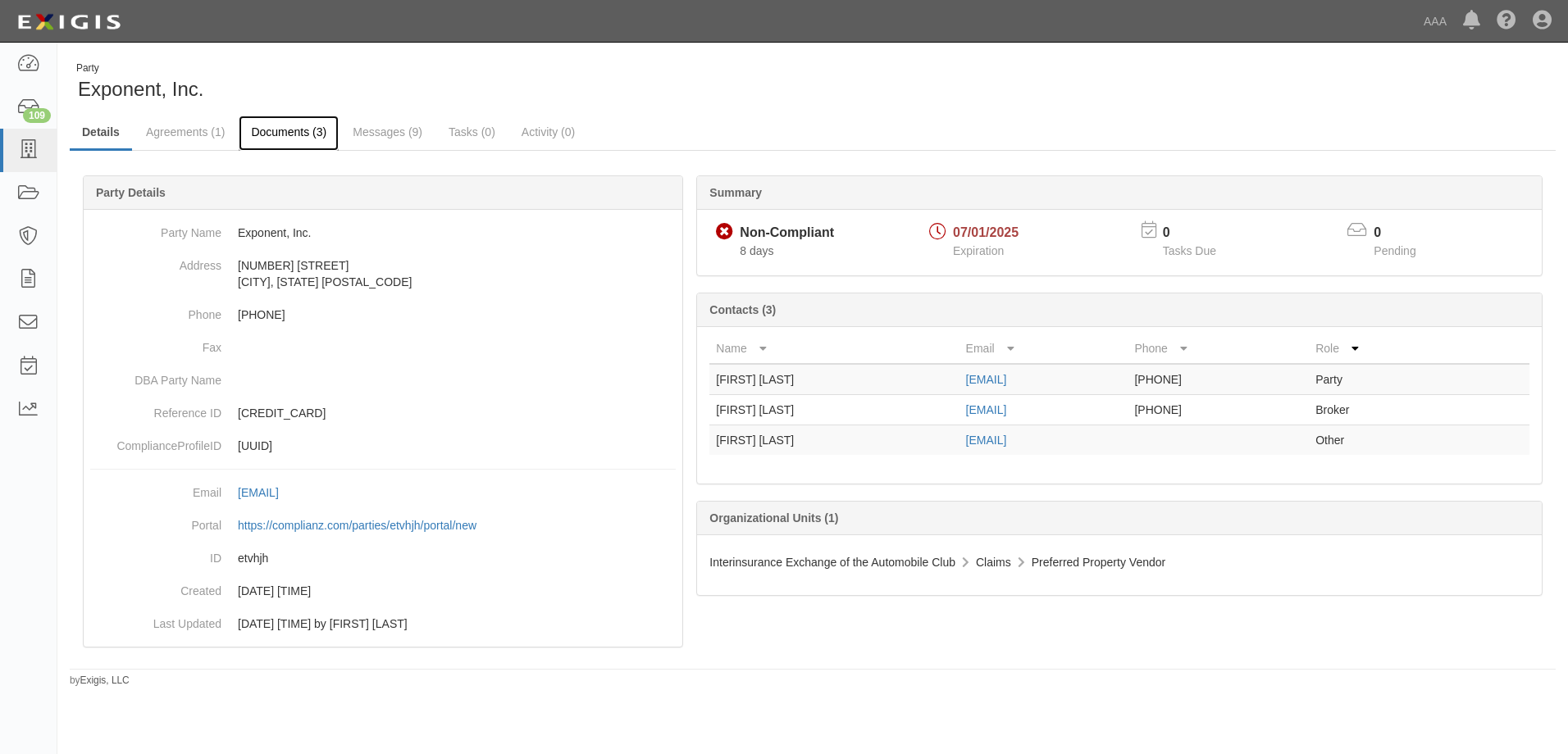 click on "Documents (3)" at bounding box center [289, 133] 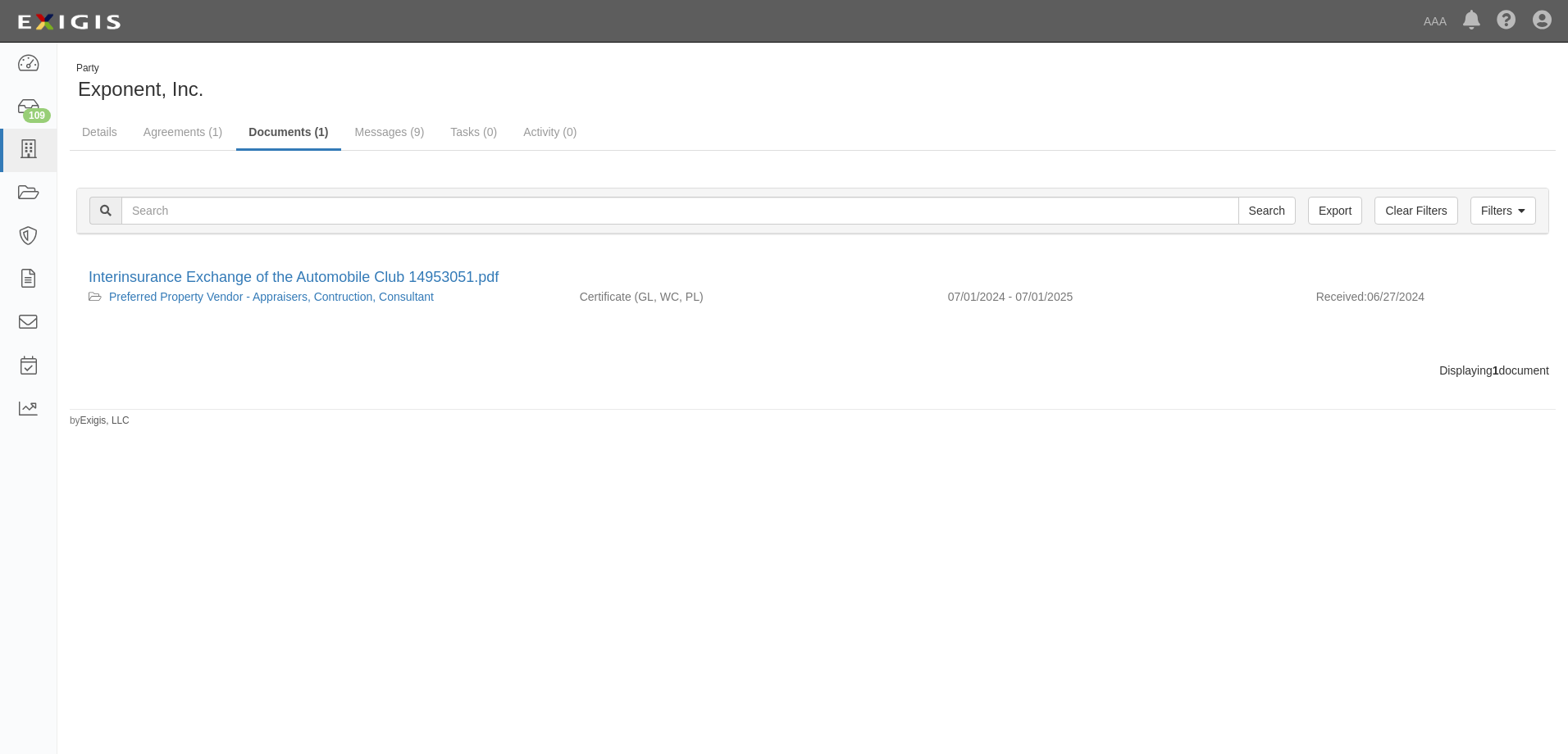 scroll, scrollTop: 0, scrollLeft: 0, axis: both 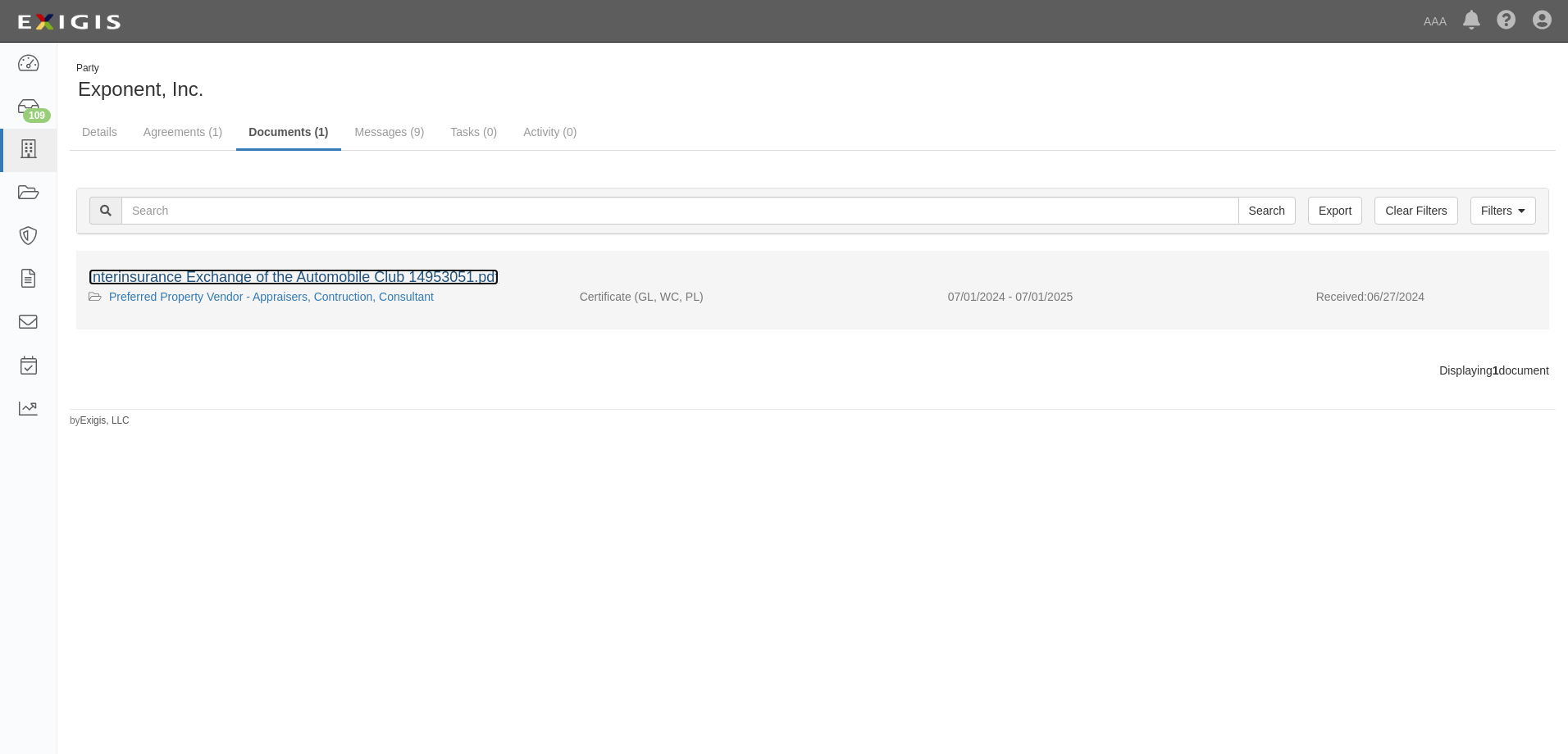 click on "Interinsurance Exchange of the Automobile Club 14953051.pdf" at bounding box center (294, 277) 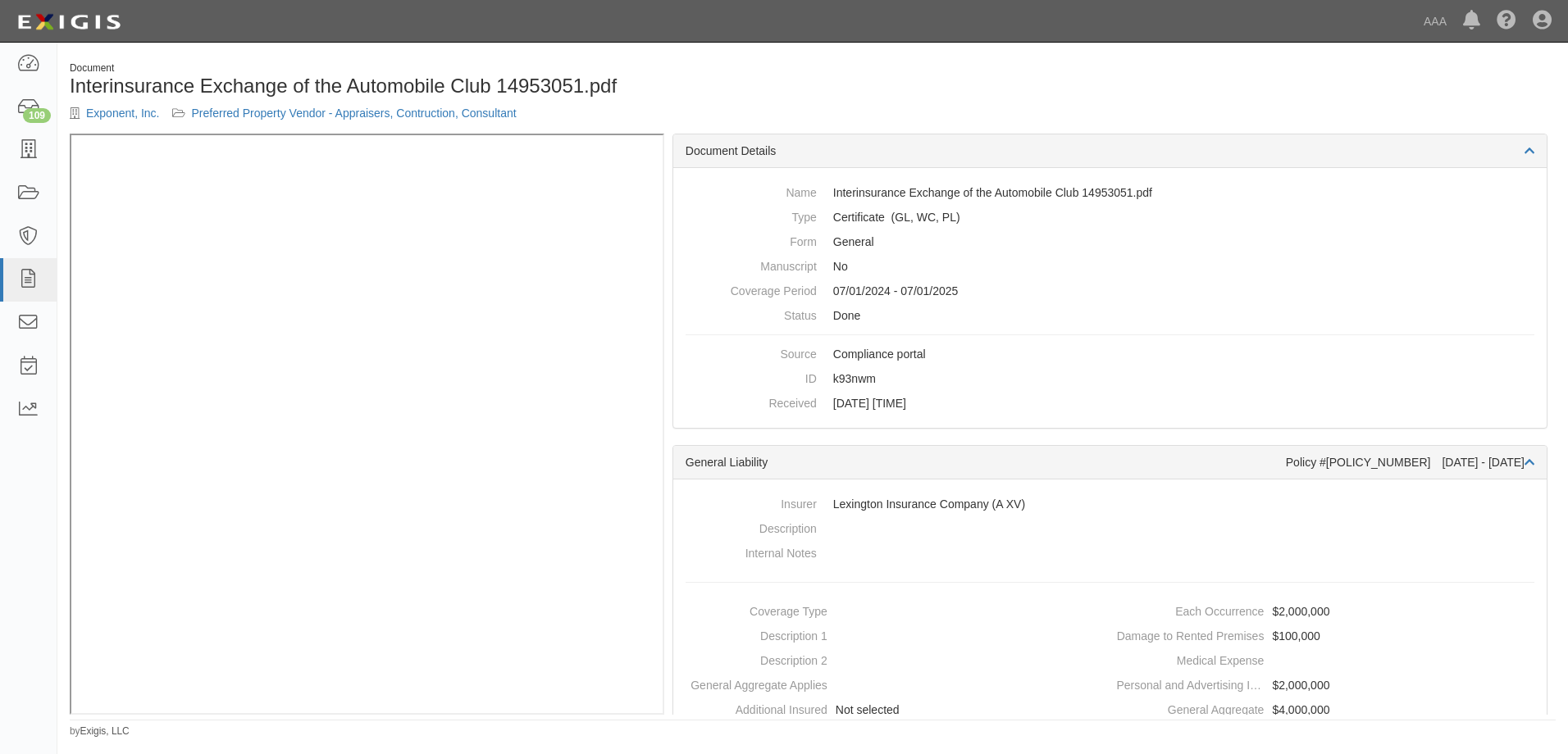 scroll, scrollTop: 0, scrollLeft: 0, axis: both 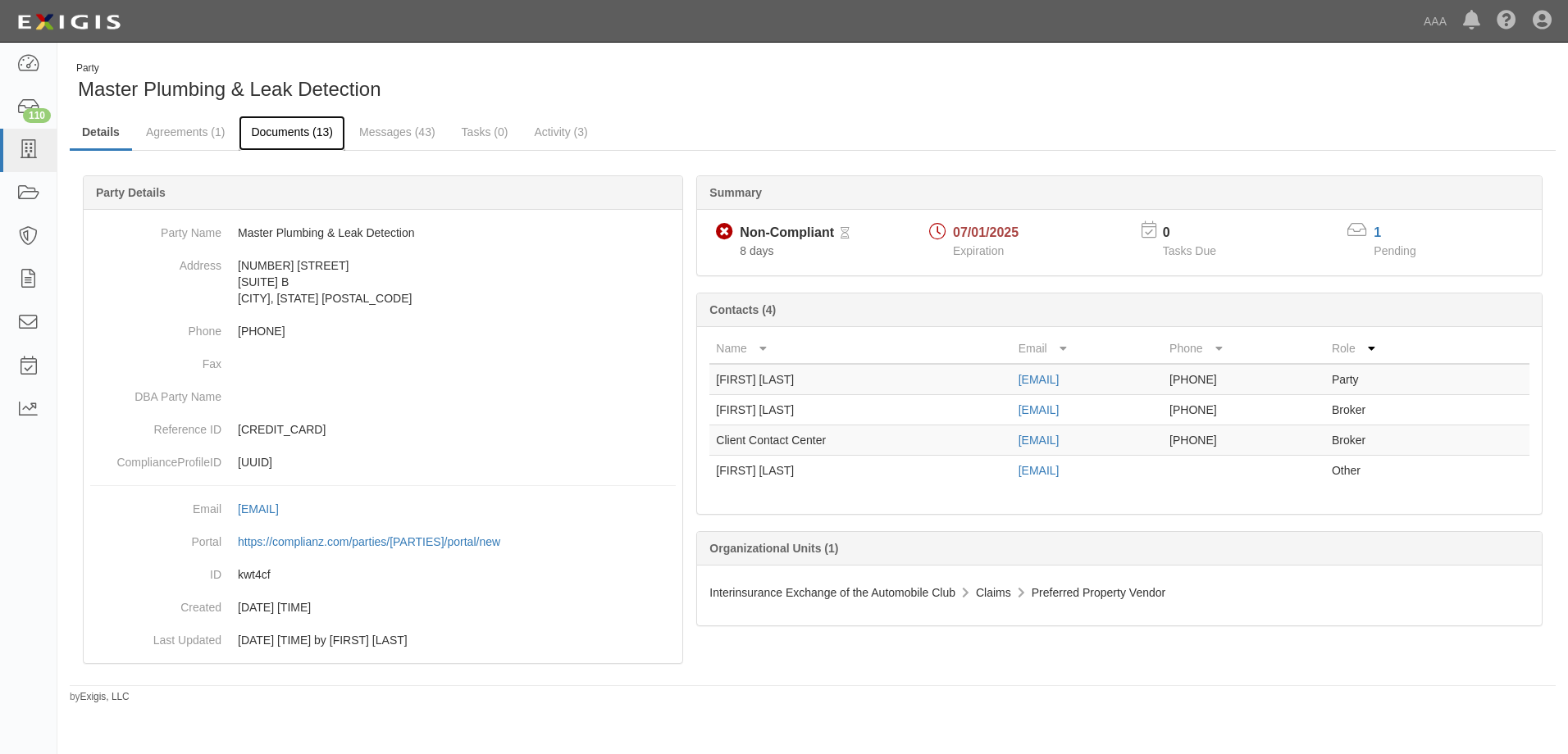 click on "Documents (13)" at bounding box center [292, 133] 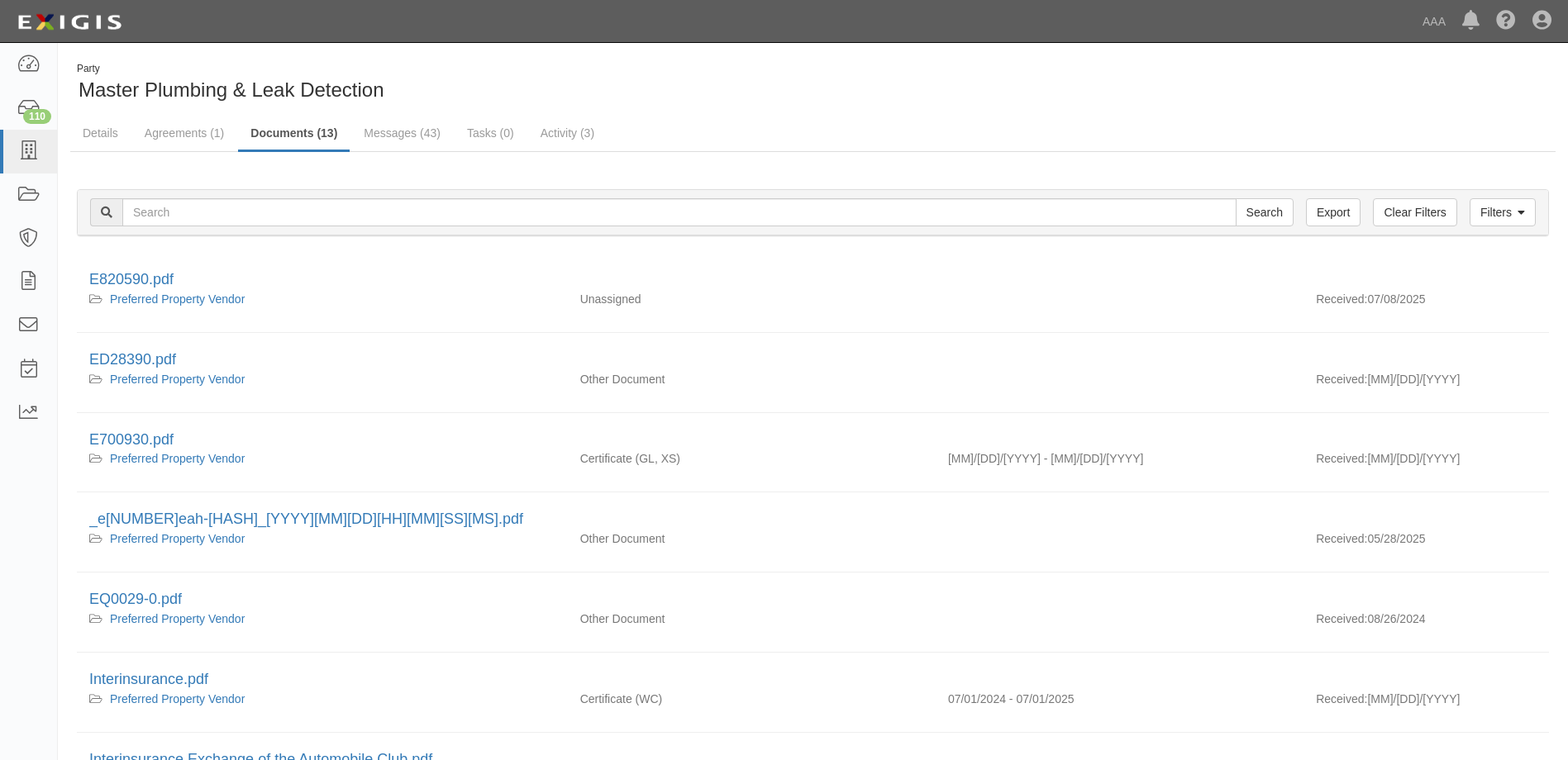 scroll, scrollTop: 0, scrollLeft: 0, axis: both 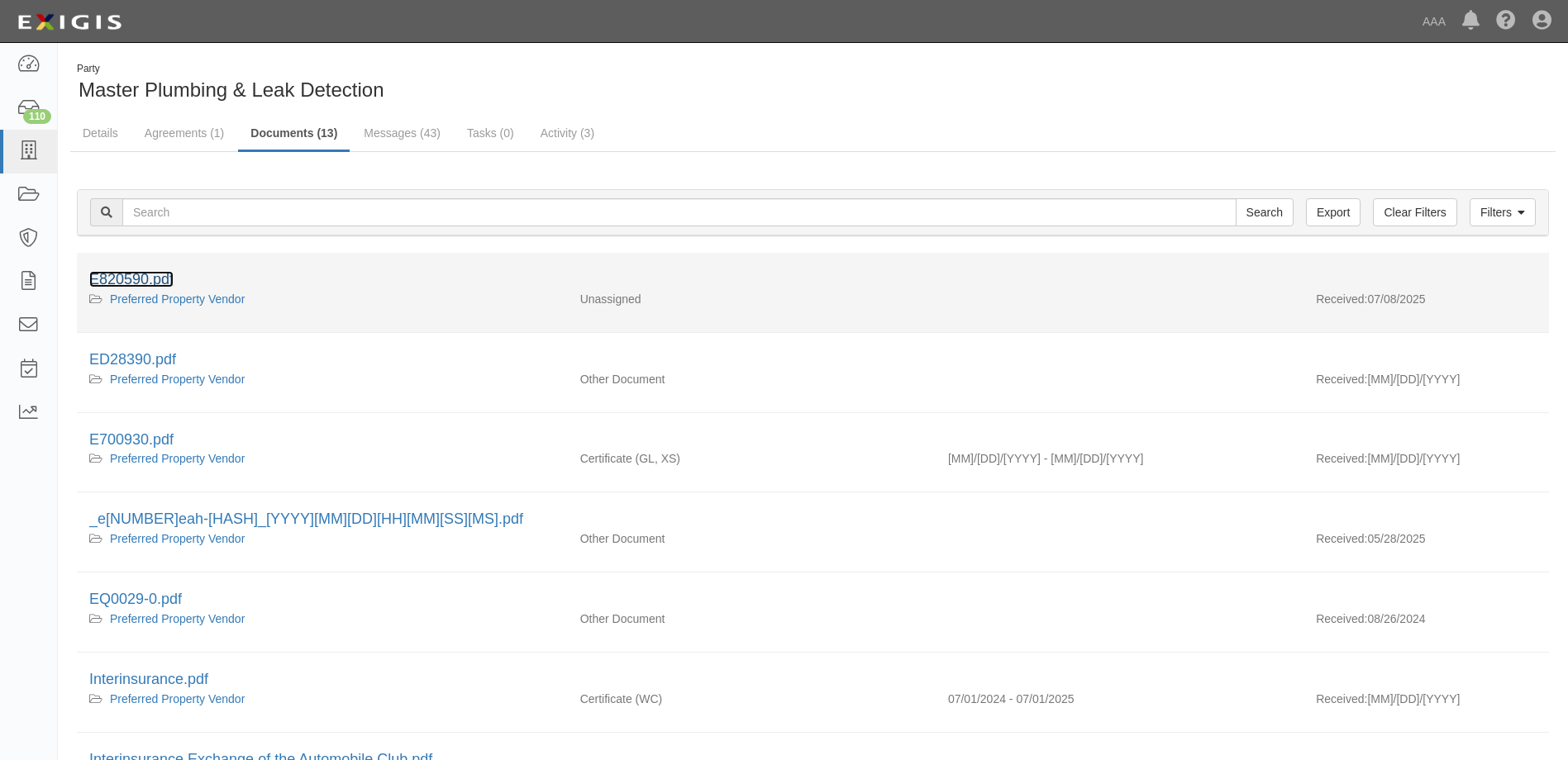 click on "E820590.pdf" at bounding box center [131, 279] 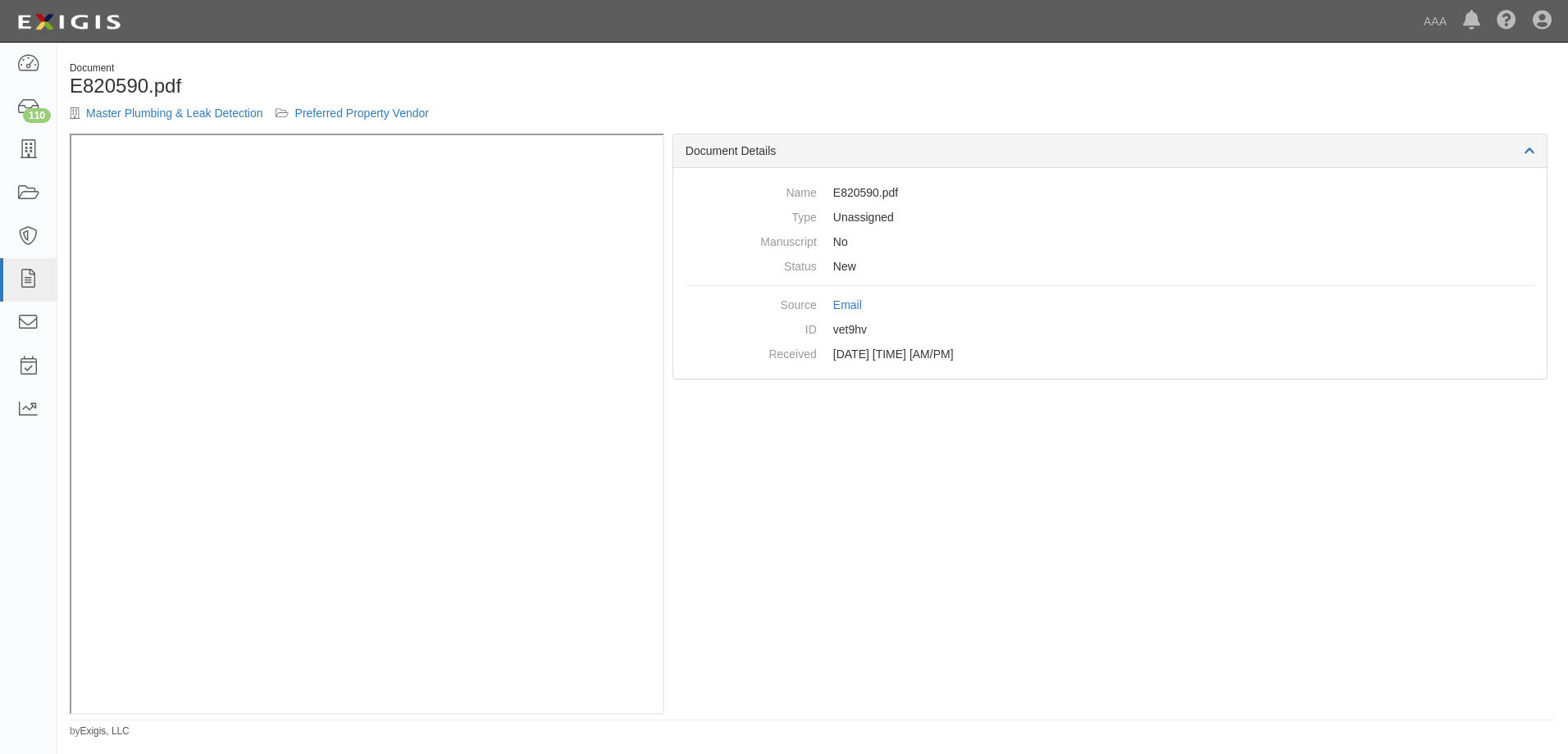 scroll, scrollTop: 0, scrollLeft: 0, axis: both 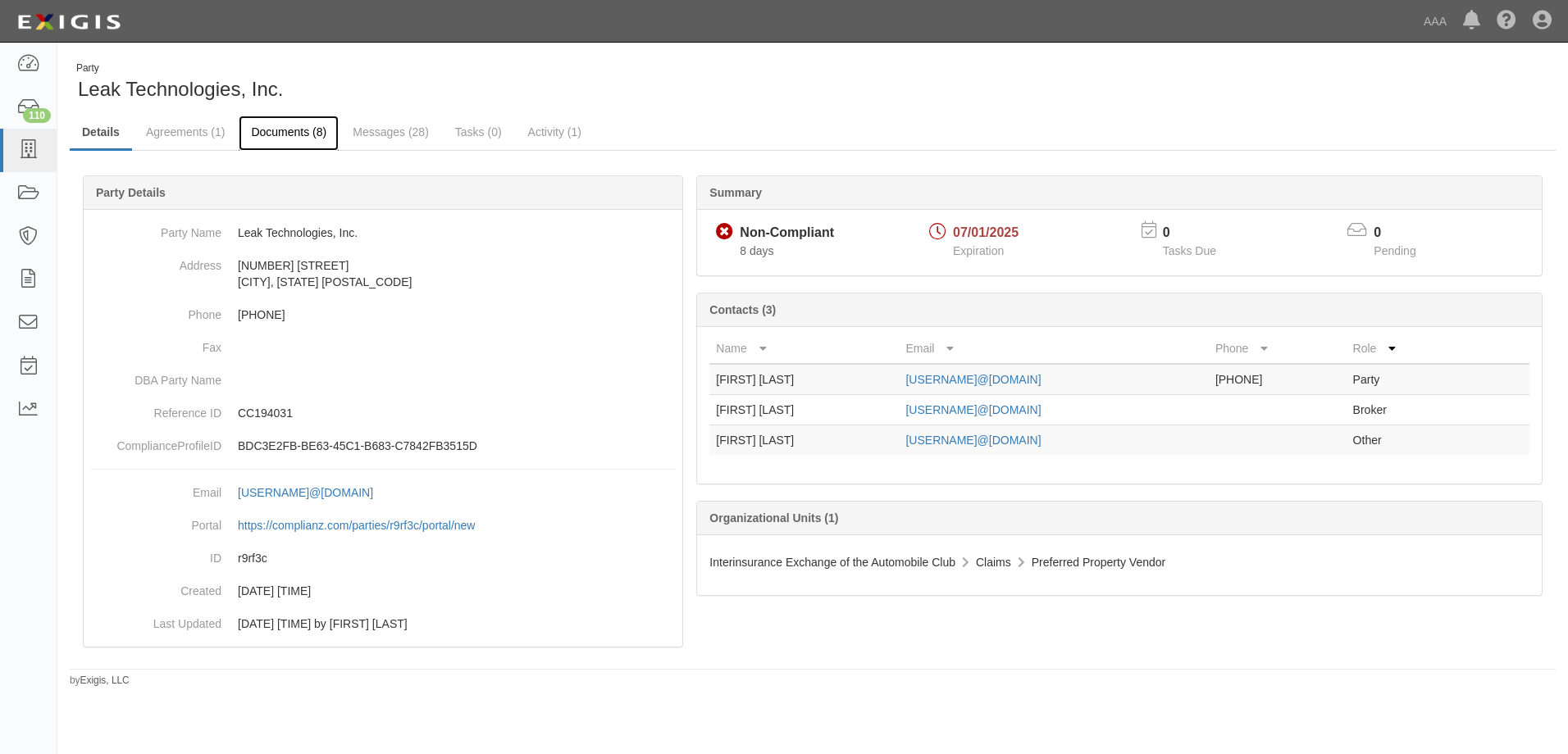 click on "Documents (8)" at bounding box center (289, 133) 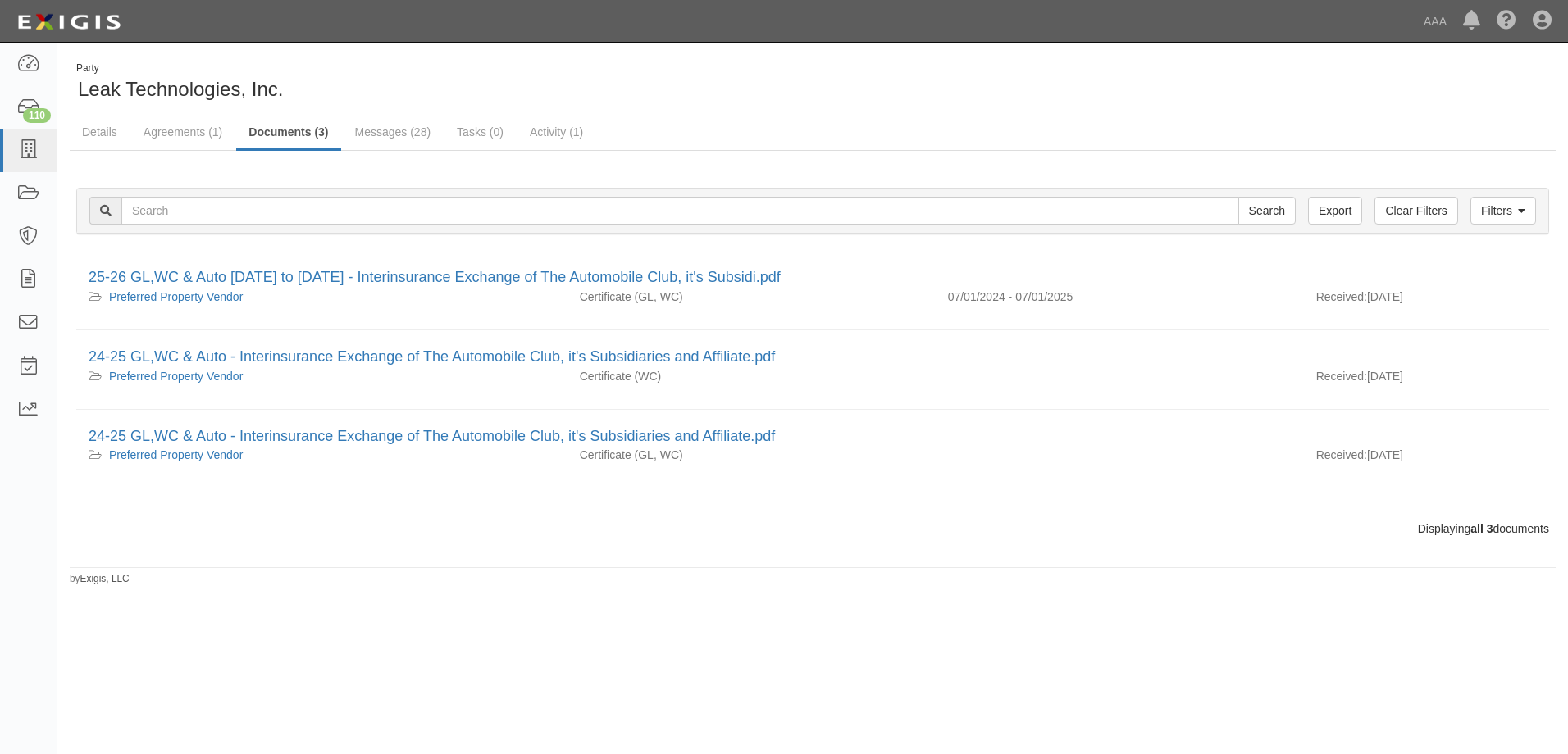 scroll, scrollTop: 0, scrollLeft: 0, axis: both 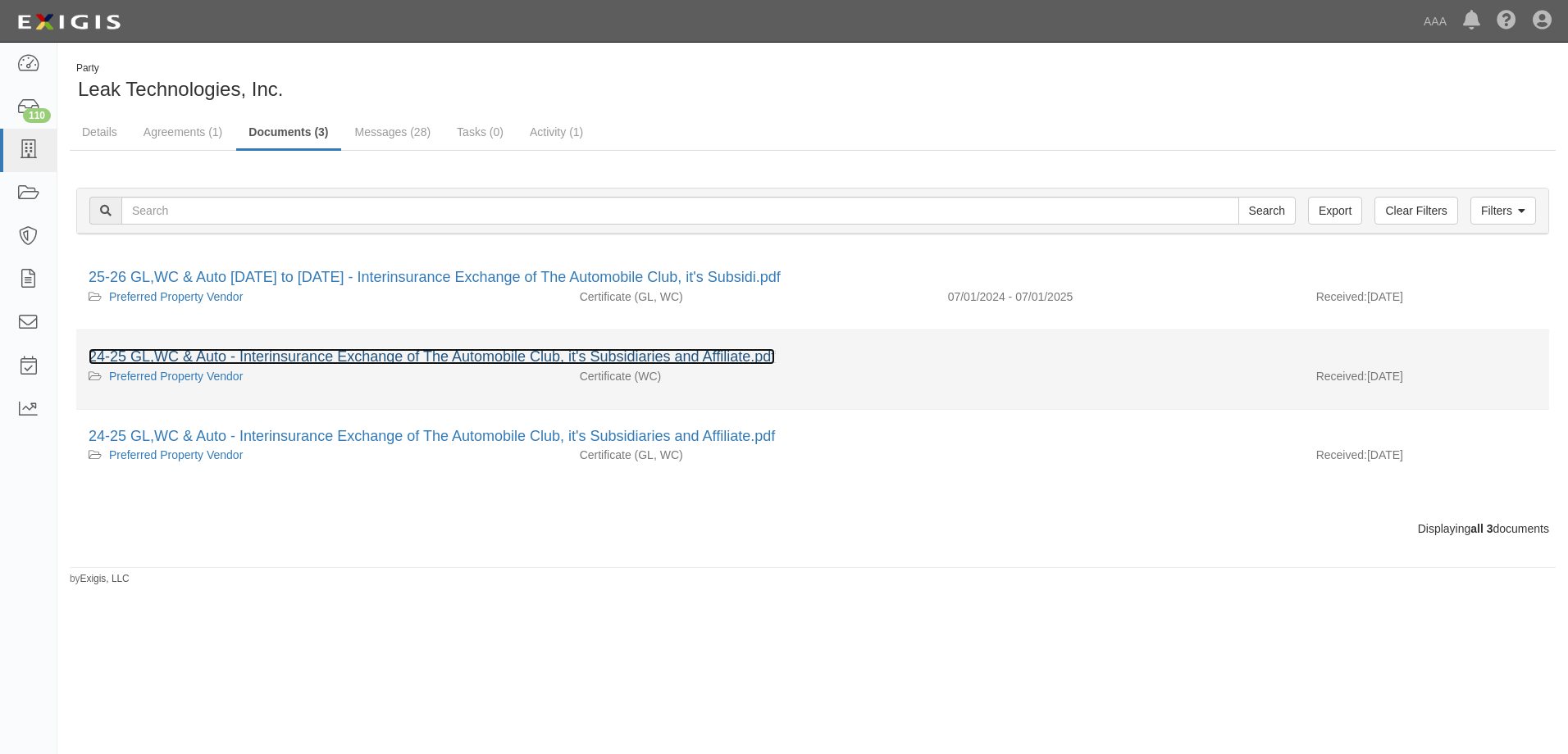 click on "24-25 GL,WC & Auto - Interinsurance Exchange of The Automobile Club, it's Subsidiaries and Affiliate.pdf" at bounding box center [431, 357] 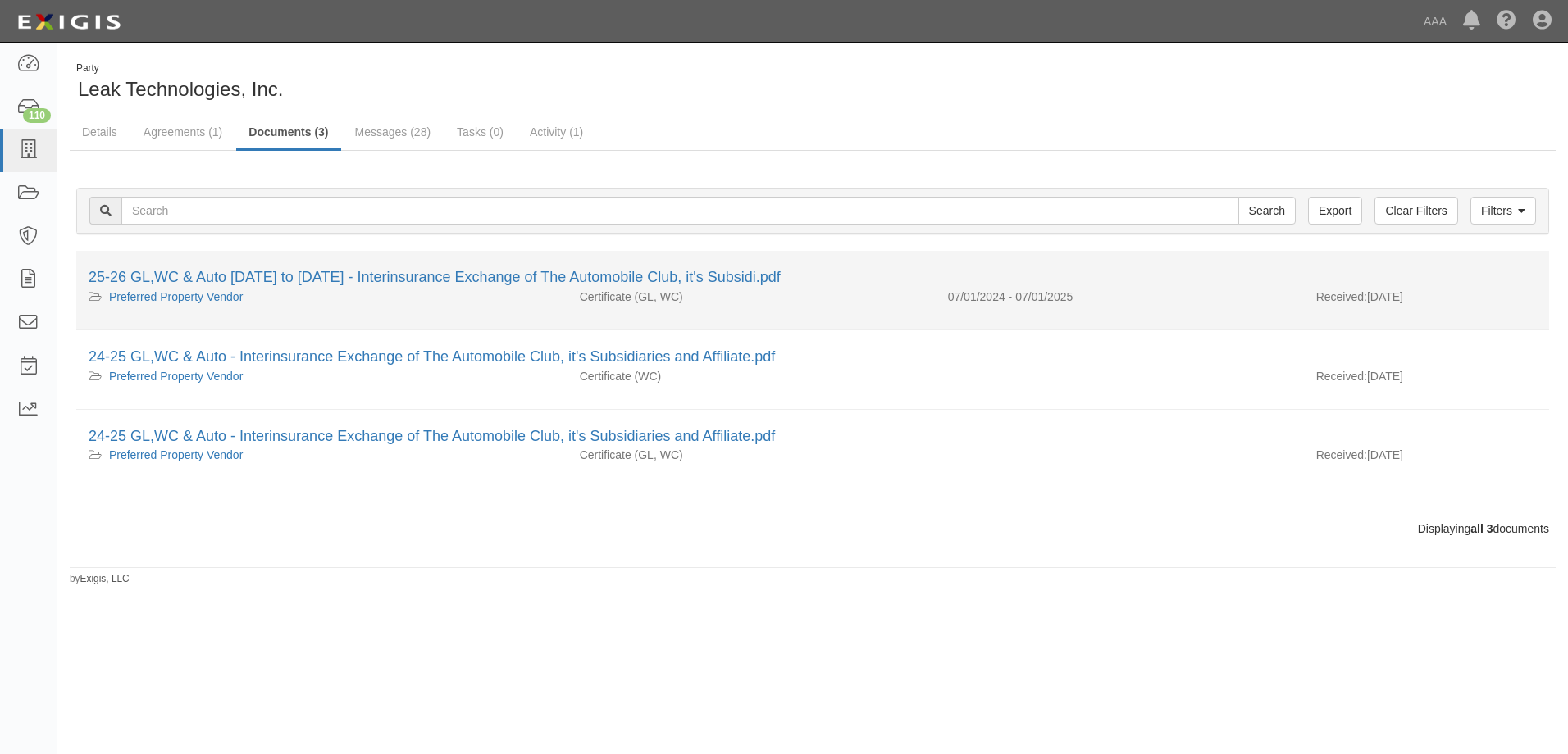 click on "25-26 GL,WC & Auto 3-25-25 to 9-25-25 - Interinsurance Exchange of The Automobile Club, it's Subsidi.pdf
Preferred Property Vendor
Certificate
(GL, WC)
07/01/2024 - 07/01/2025
Received:
04/11/2025" at bounding box center (813, 290) 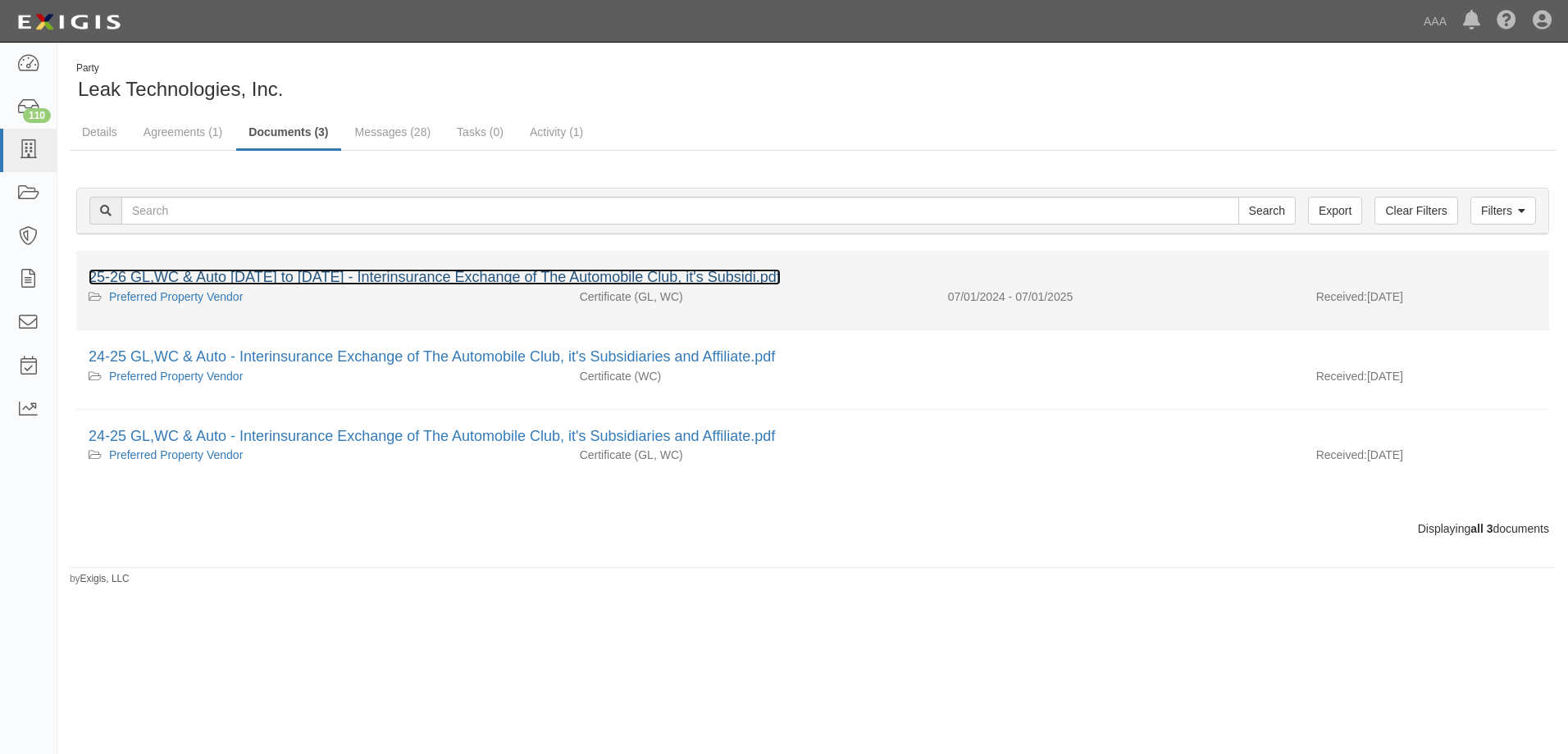 click on "[DATE]-[DATE] GL,WC & Auto [DATE]-[DATE] to [DATE]-[DATE] - Interinsurance Exchange of The Automobile Club, it's Subsidi.pdf" at bounding box center [435, 277] 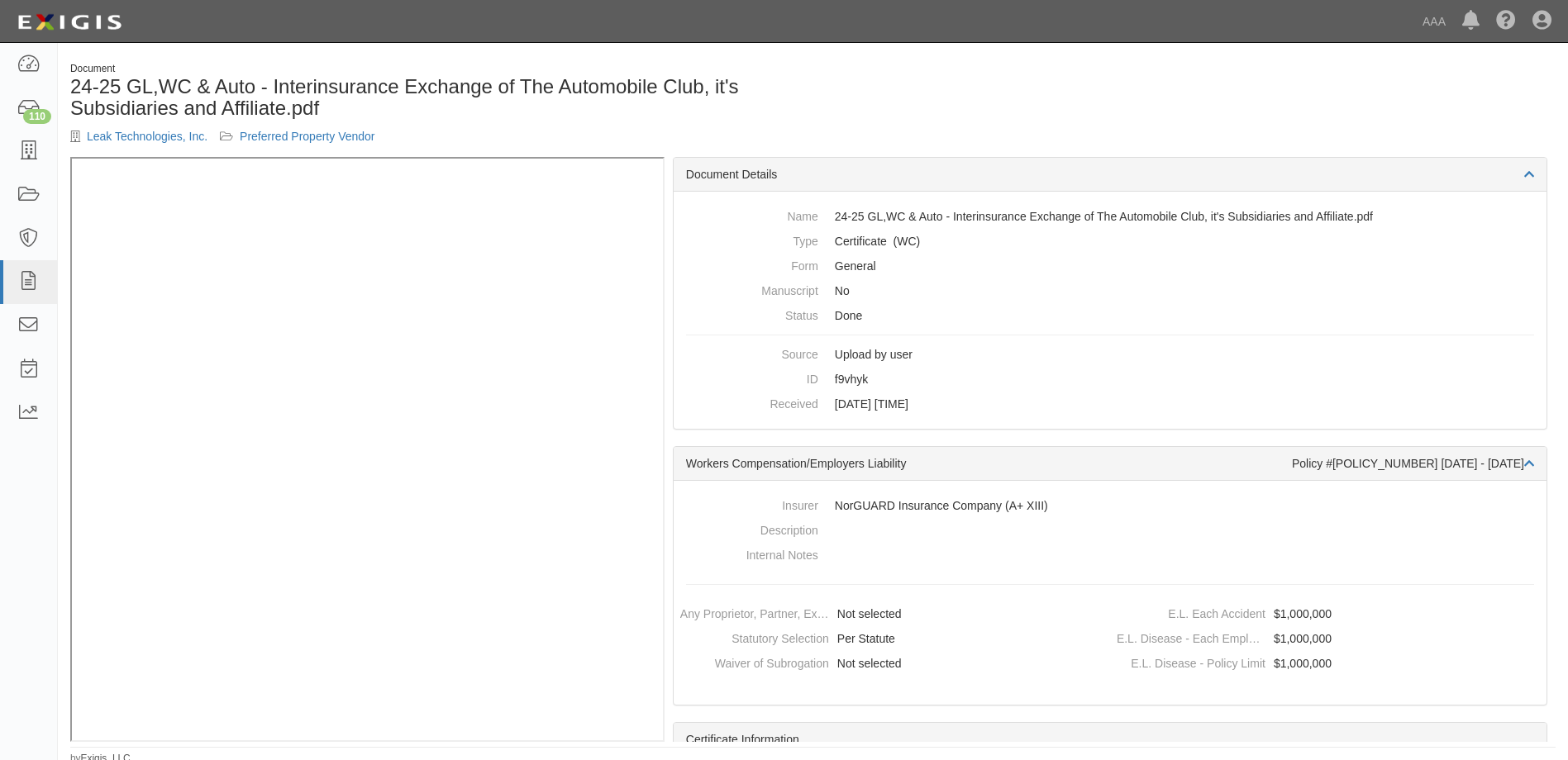 scroll, scrollTop: 0, scrollLeft: 0, axis: both 